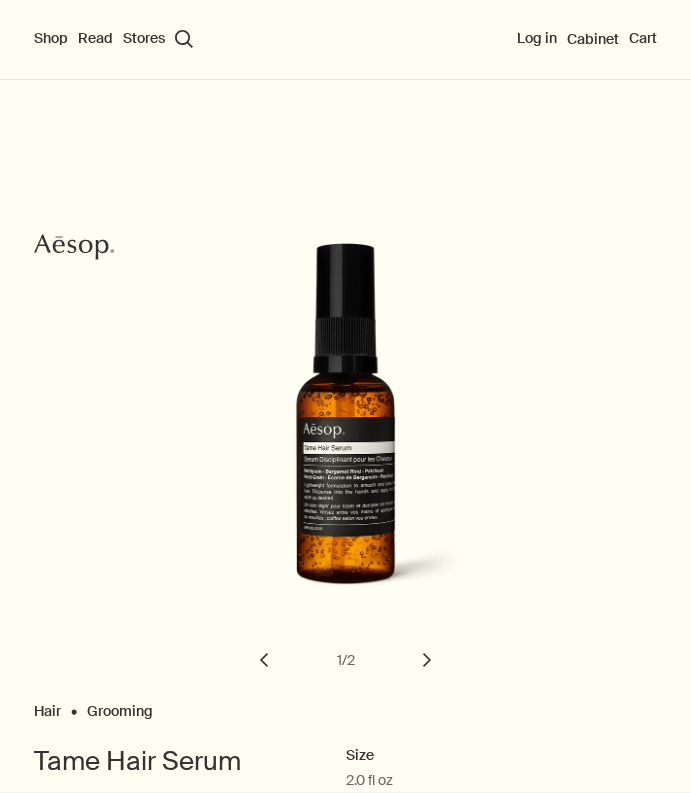 scroll, scrollTop: 0, scrollLeft: 0, axis: both 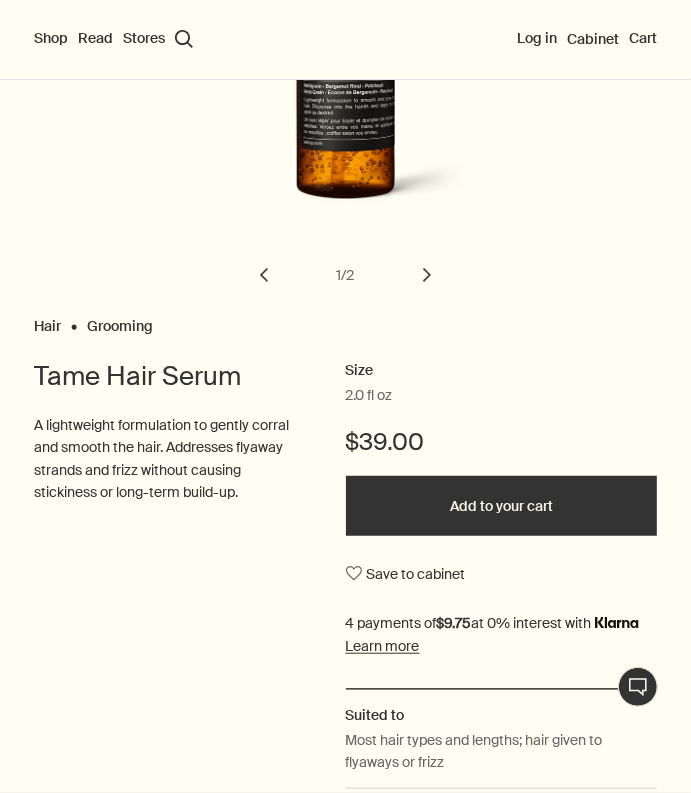 click on "chevron" at bounding box center [427, 275] 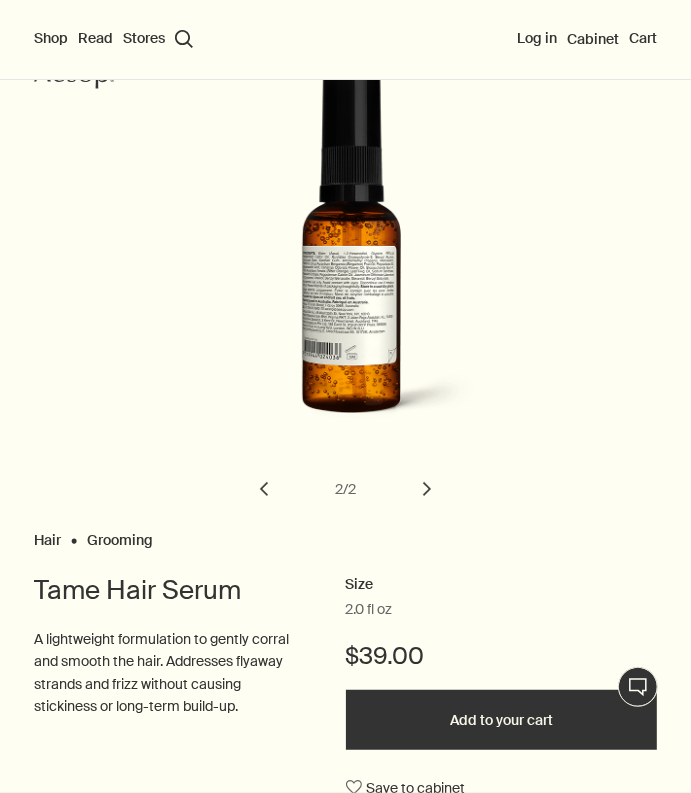scroll, scrollTop: 81, scrollLeft: 0, axis: vertical 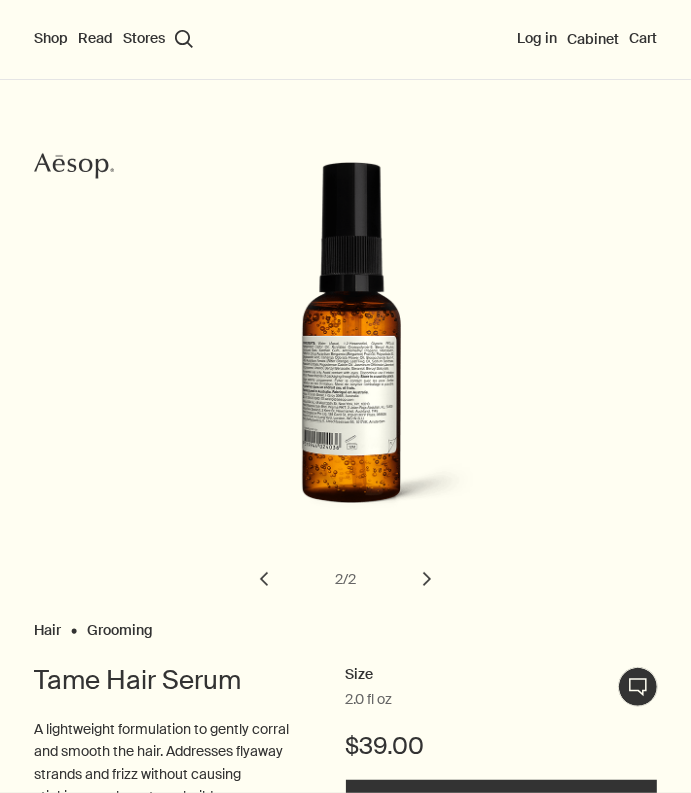 click on "chevron" at bounding box center [264, 579] 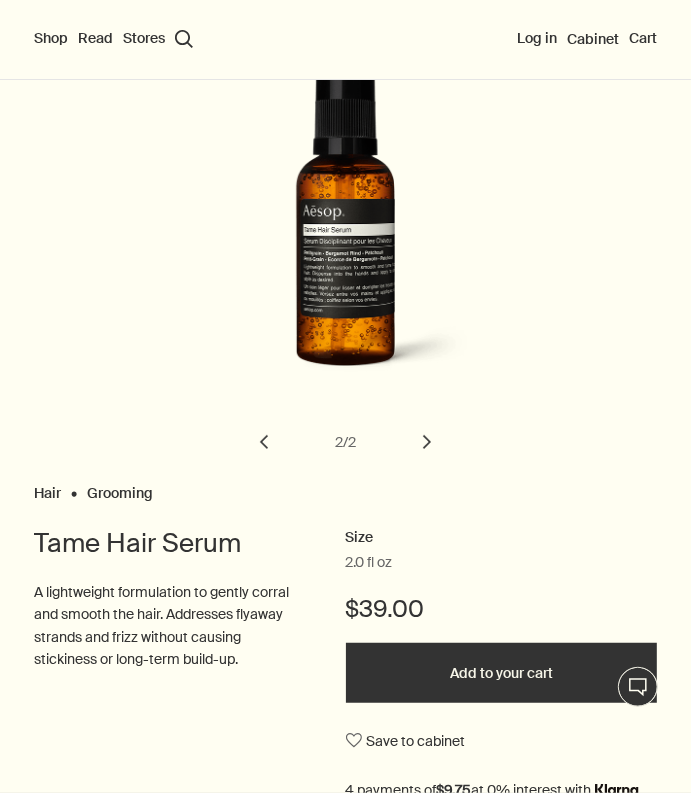 scroll, scrollTop: 272, scrollLeft: 0, axis: vertical 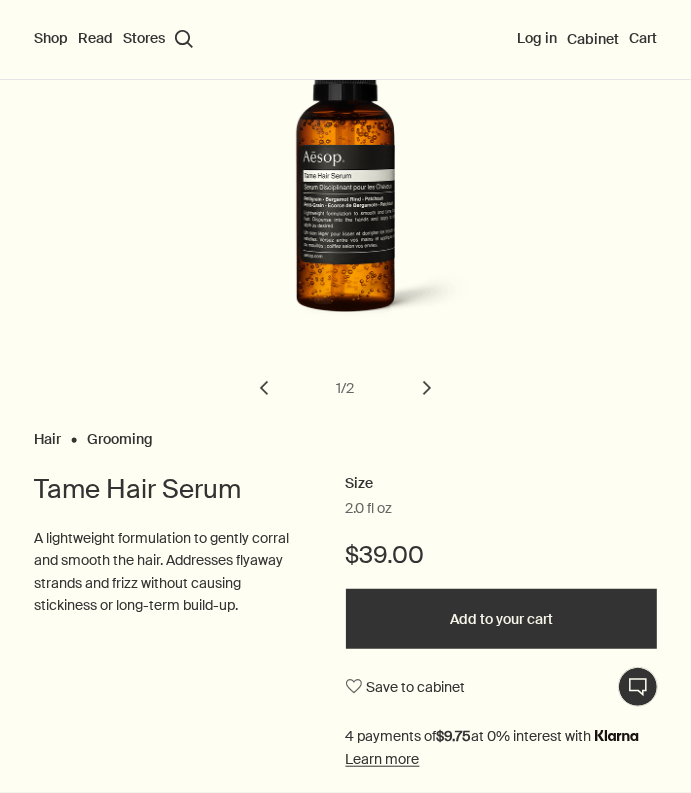 click on "2.0 fl oz" at bounding box center [369, 509] 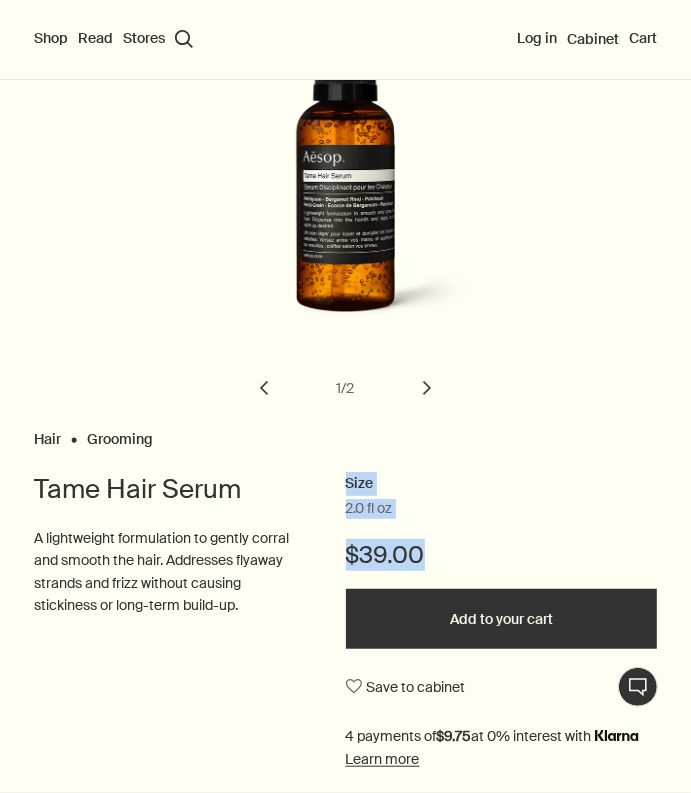 drag, startPoint x: 345, startPoint y: 484, endPoint x: 432, endPoint y: 552, distance: 110.42192 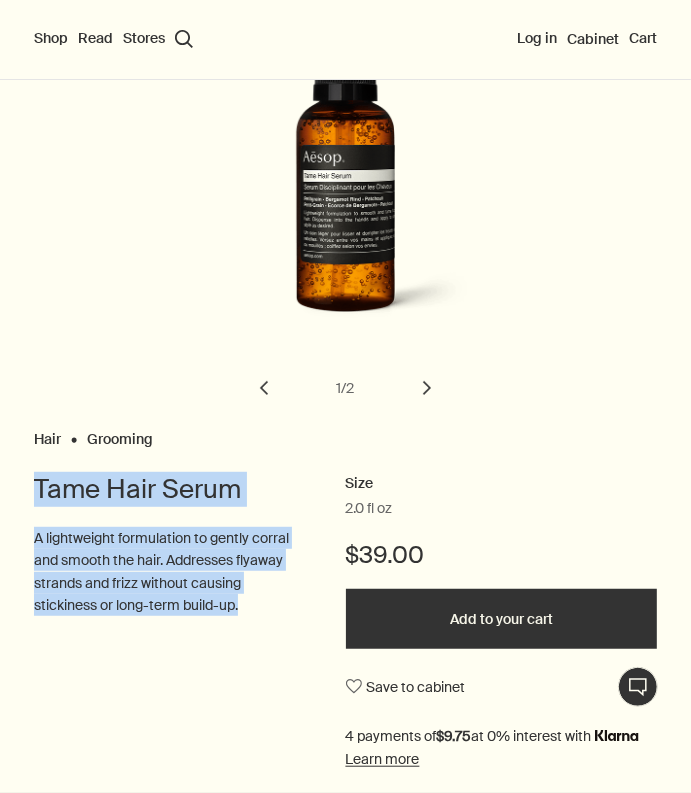 drag, startPoint x: 38, startPoint y: 489, endPoint x: 269, endPoint y: 617, distance: 264.09277 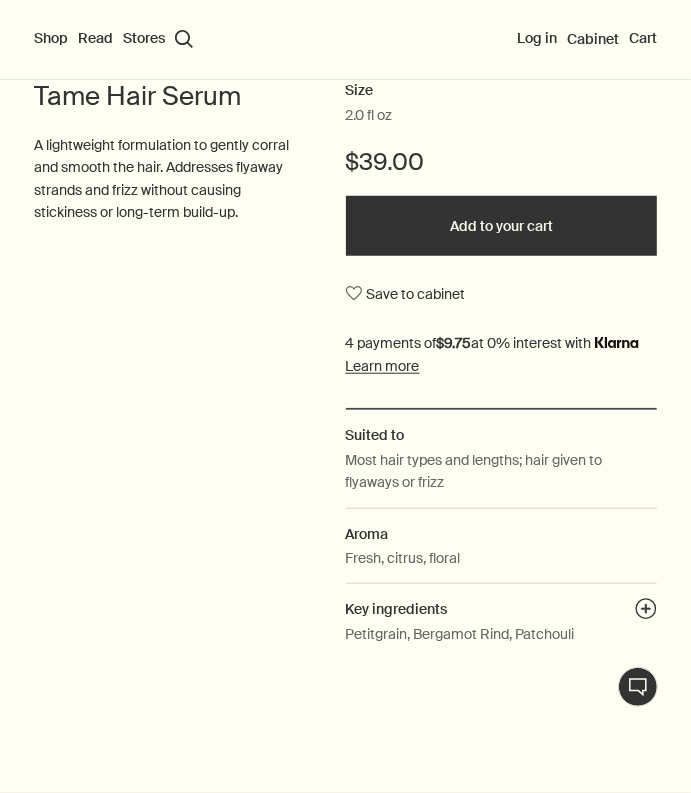 scroll, scrollTop: 809, scrollLeft: 0, axis: vertical 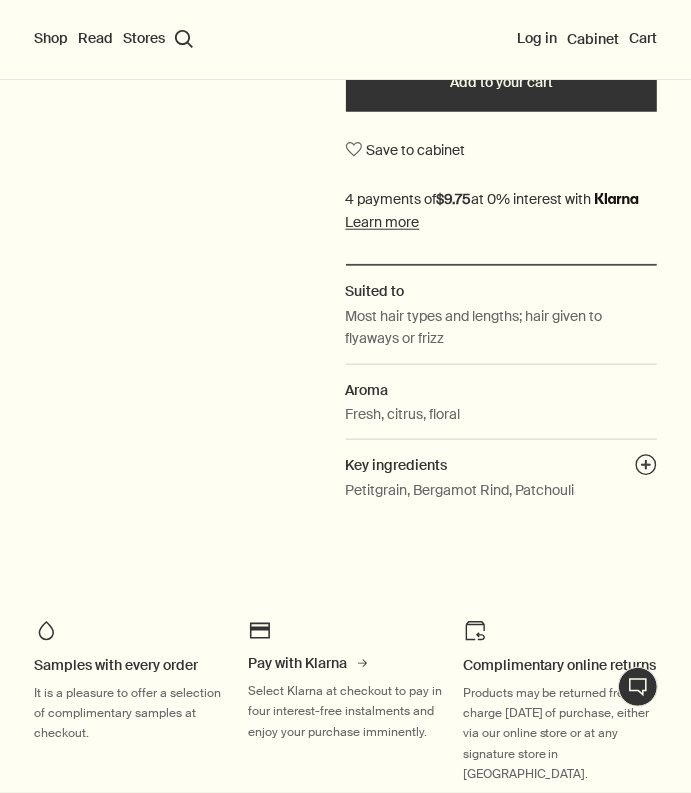 drag, startPoint x: 348, startPoint y: 197, endPoint x: 519, endPoint y: 522, distance: 367.24106 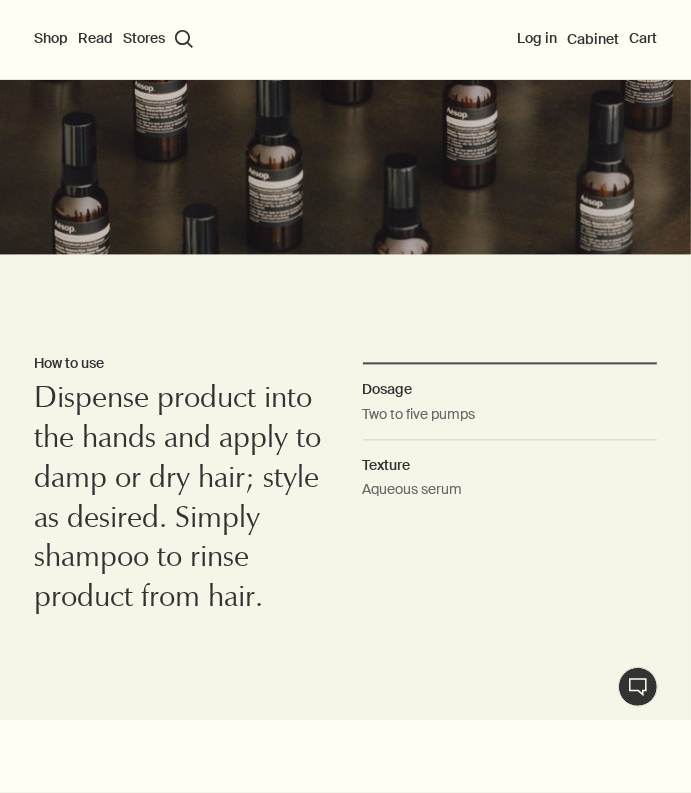 scroll, scrollTop: 1819, scrollLeft: 0, axis: vertical 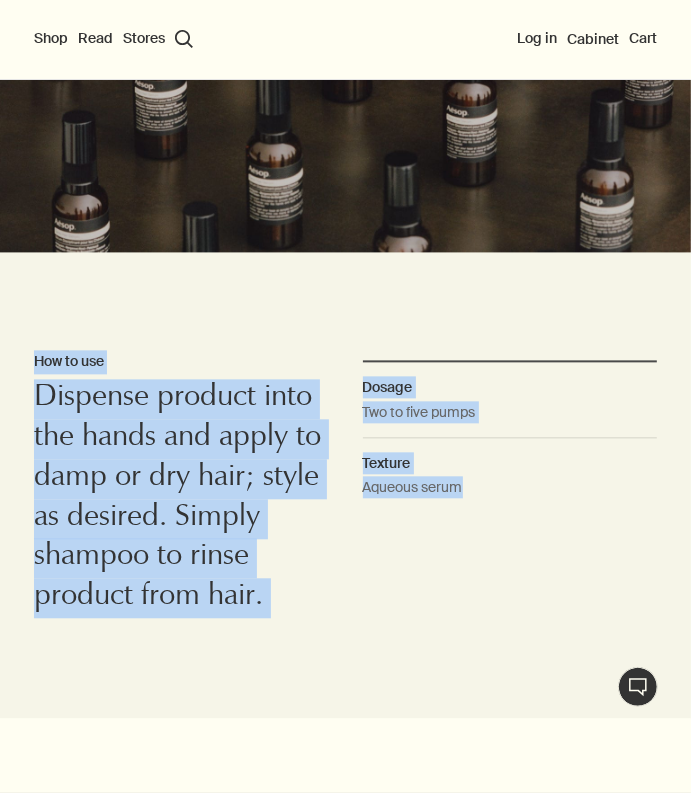 drag, startPoint x: 33, startPoint y: 383, endPoint x: 435, endPoint y: 577, distance: 446.36307 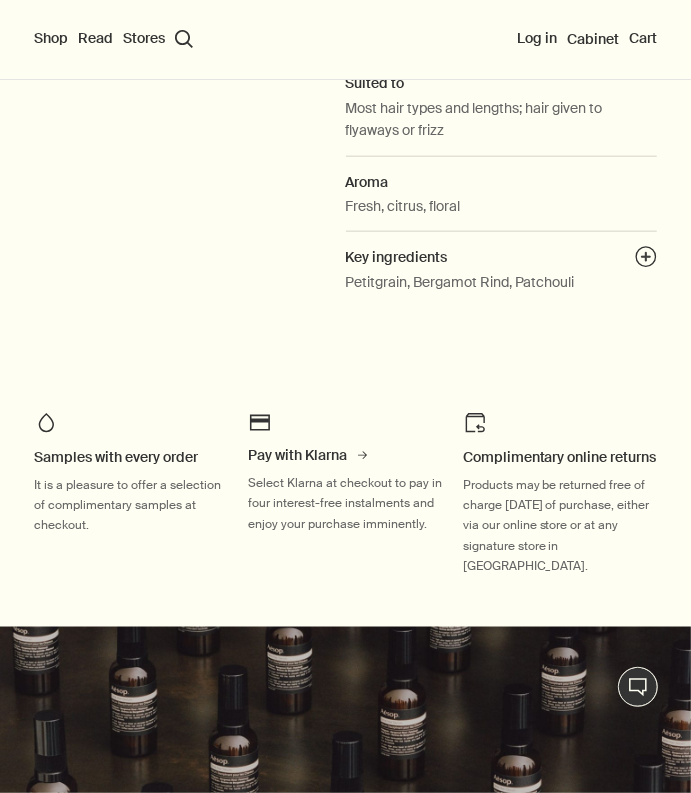 scroll, scrollTop: 999, scrollLeft: 0, axis: vertical 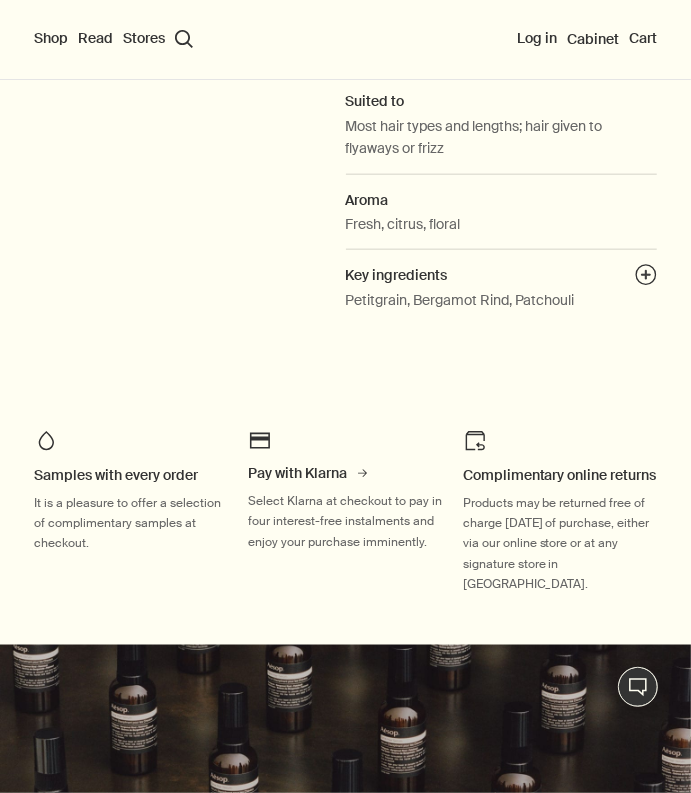 drag, startPoint x: 33, startPoint y: 475, endPoint x: 580, endPoint y: 605, distance: 562.2357 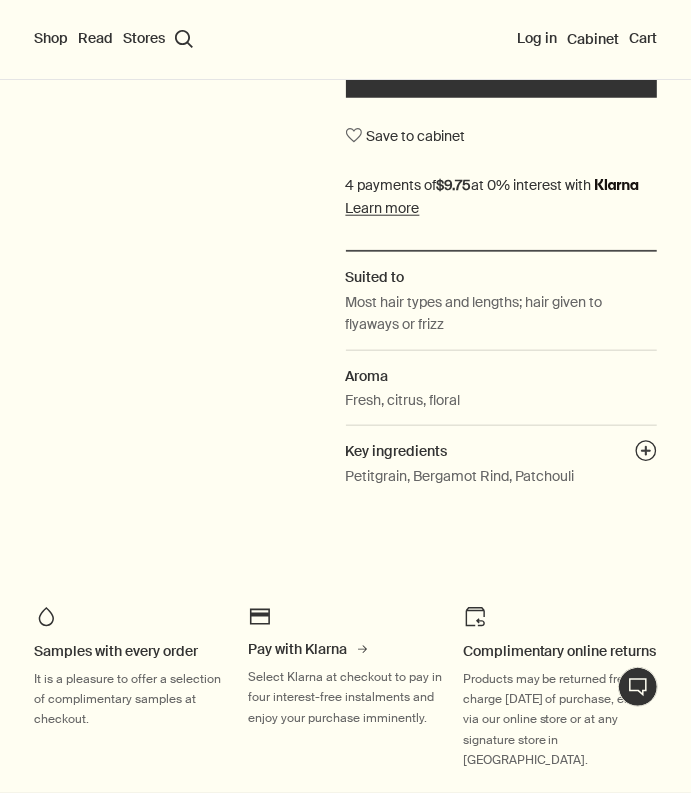 scroll, scrollTop: 679, scrollLeft: 0, axis: vertical 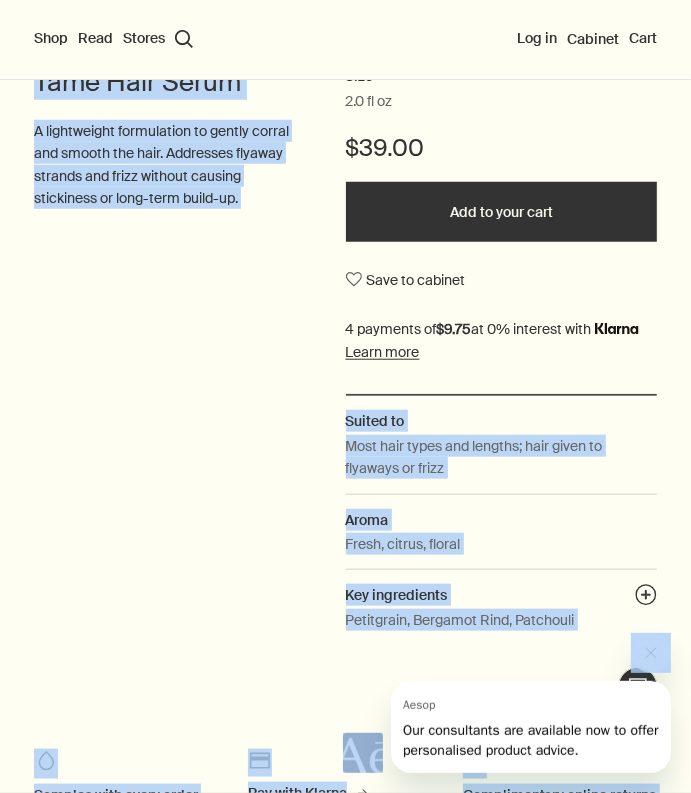 drag, startPoint x: 346, startPoint y: 422, endPoint x: 522, endPoint y: 652, distance: 289.61353 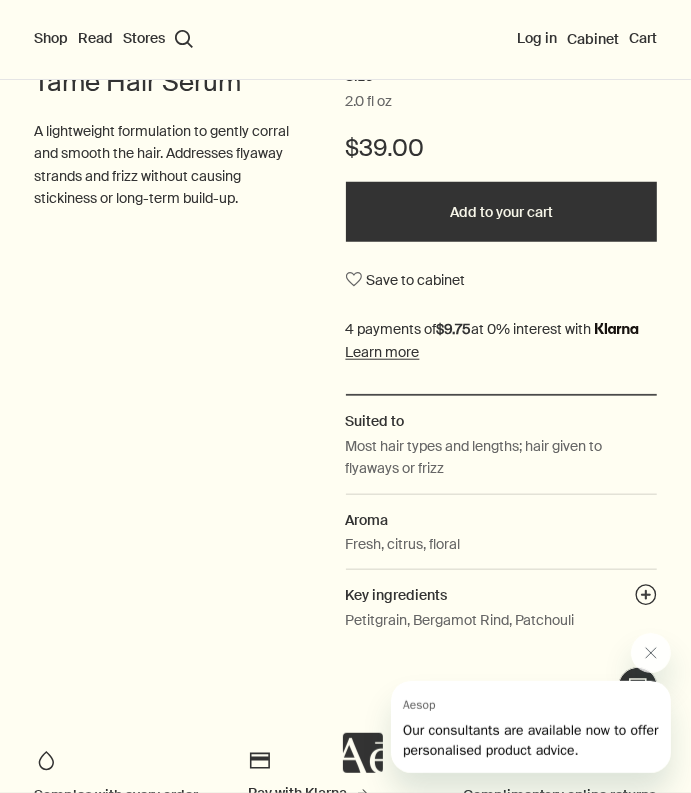 click on "Key ingredients plusAndCloseWithCircle" at bounding box center (502, 595) 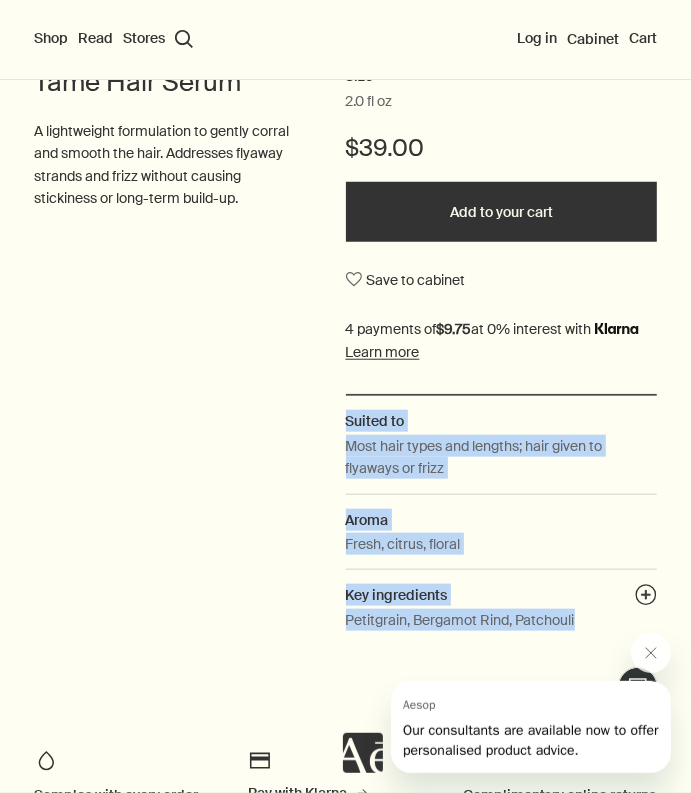 drag, startPoint x: 581, startPoint y: 612, endPoint x: 348, endPoint y: 421, distance: 301.2806 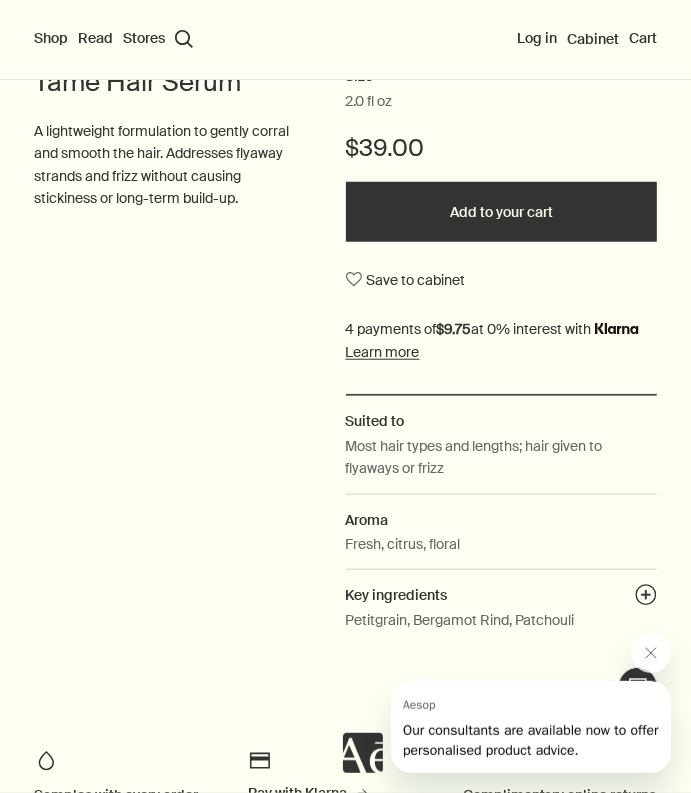 drag, startPoint x: 346, startPoint y: 328, endPoint x: 442, endPoint y: 351, distance: 98.71677 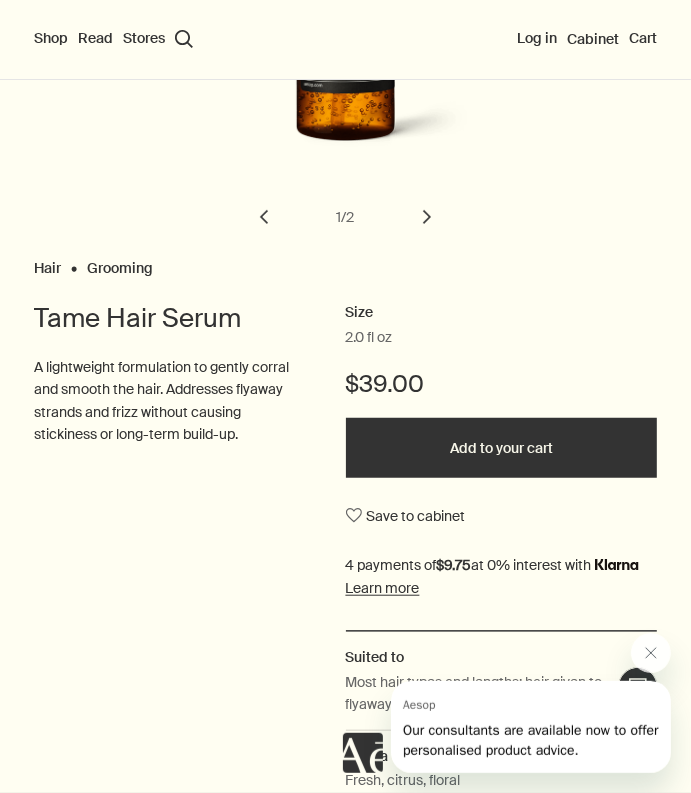 scroll, scrollTop: 325, scrollLeft: 0, axis: vertical 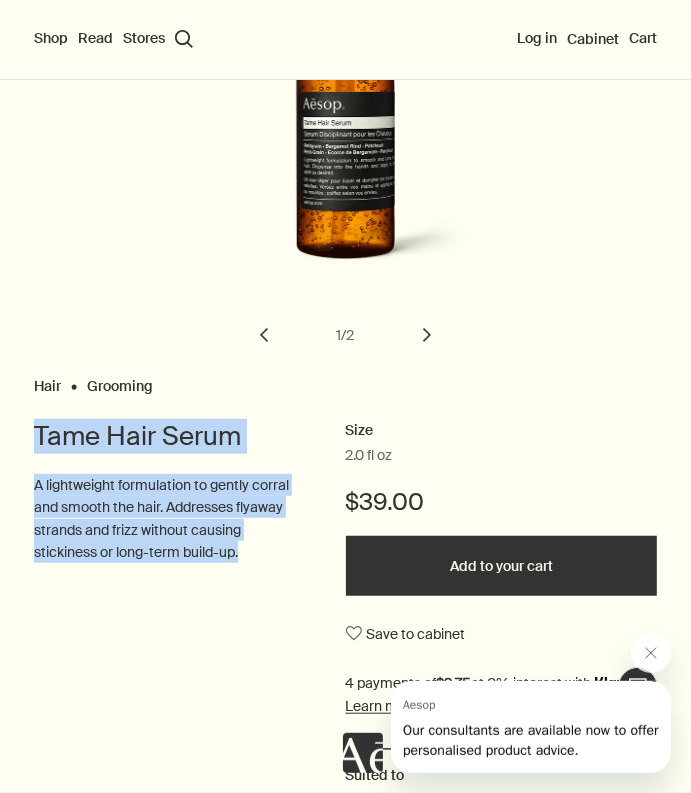 drag, startPoint x: 34, startPoint y: 435, endPoint x: 286, endPoint y: 584, distance: 292.75415 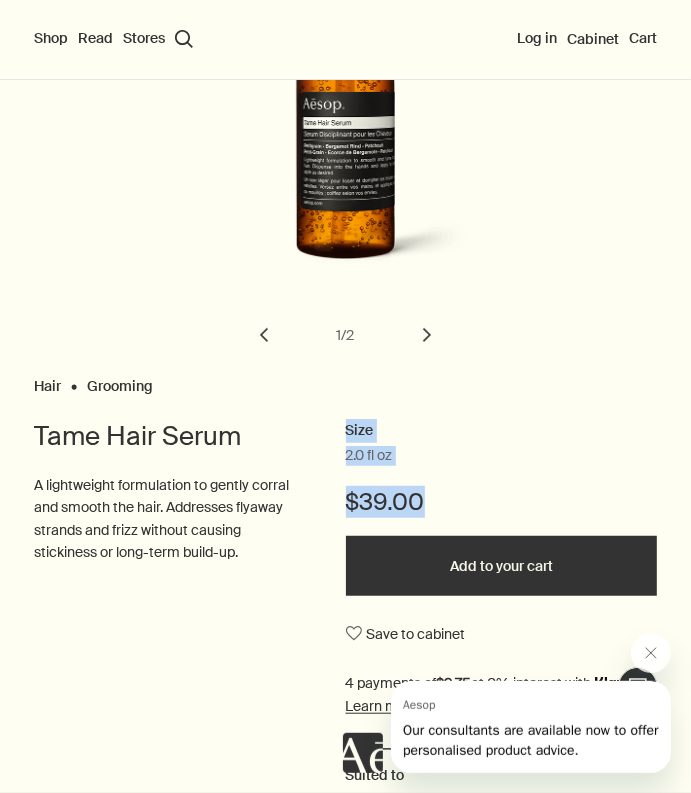 drag, startPoint x: 345, startPoint y: 426, endPoint x: 432, endPoint y: 503, distance: 116.18089 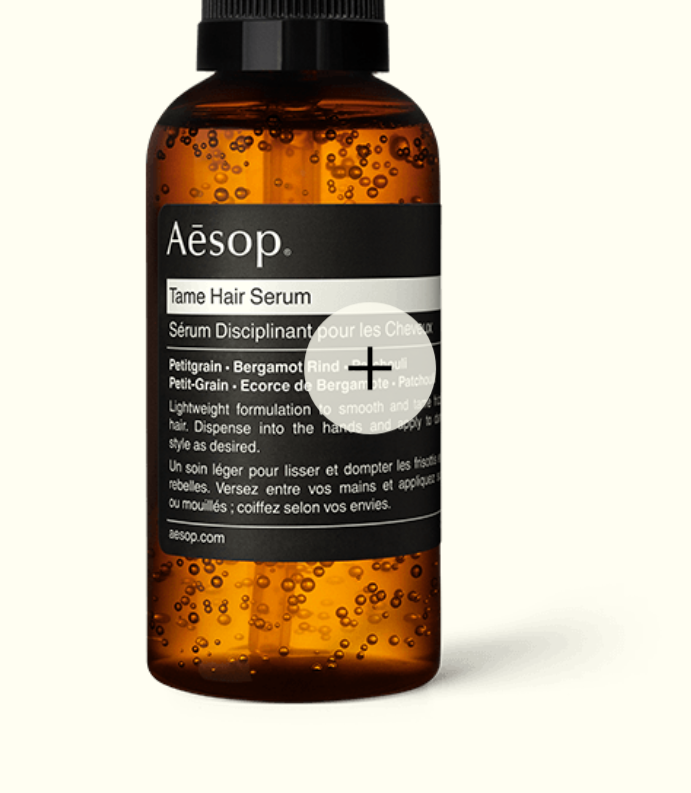 scroll, scrollTop: 114, scrollLeft: 0, axis: vertical 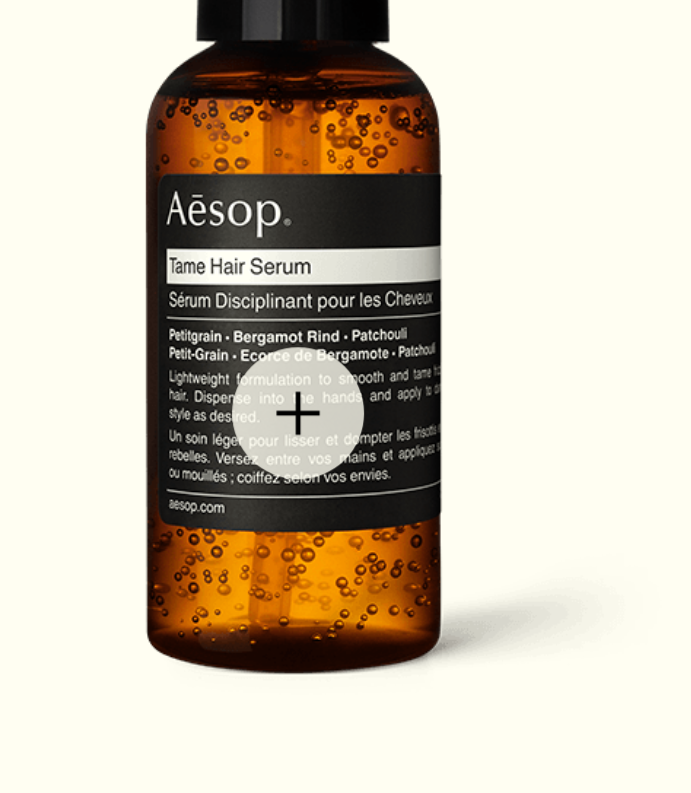 click at bounding box center (351, 319) 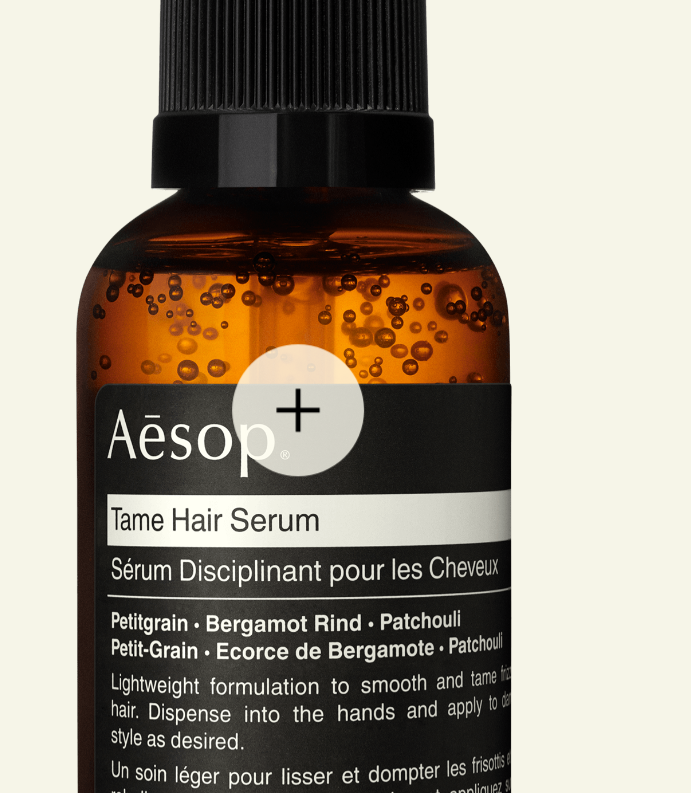 click at bounding box center (346, 397) 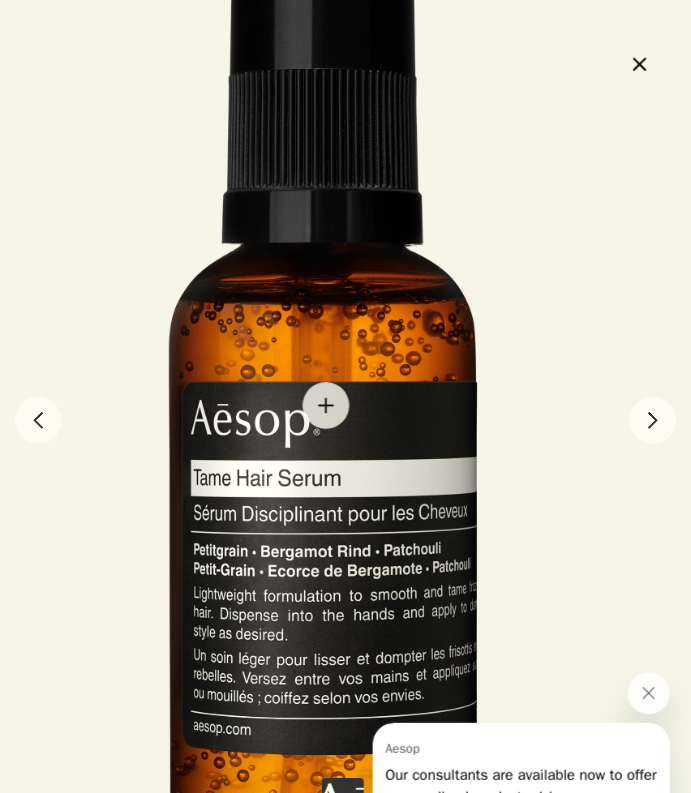 scroll, scrollTop: 0, scrollLeft: 0, axis: both 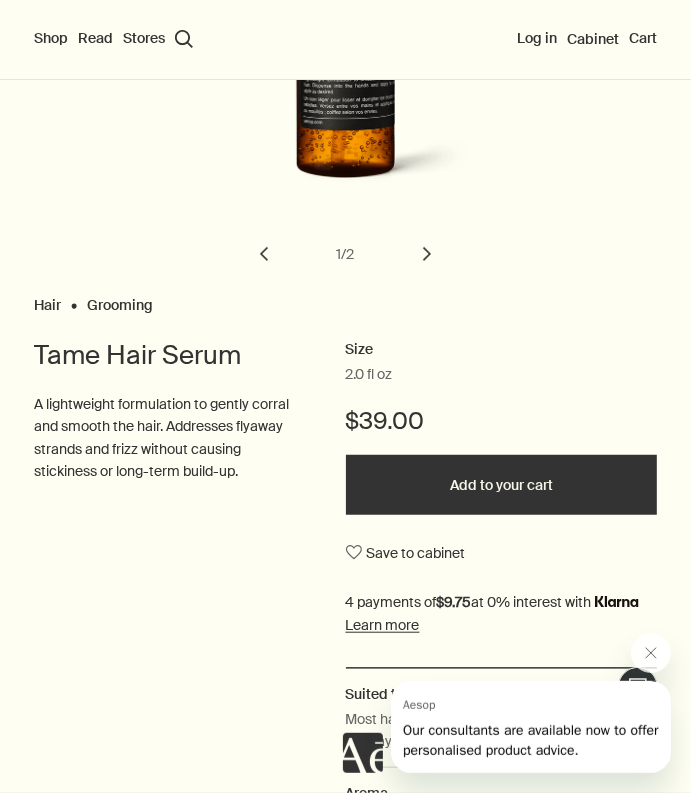 click on "chevron" at bounding box center [427, 254] 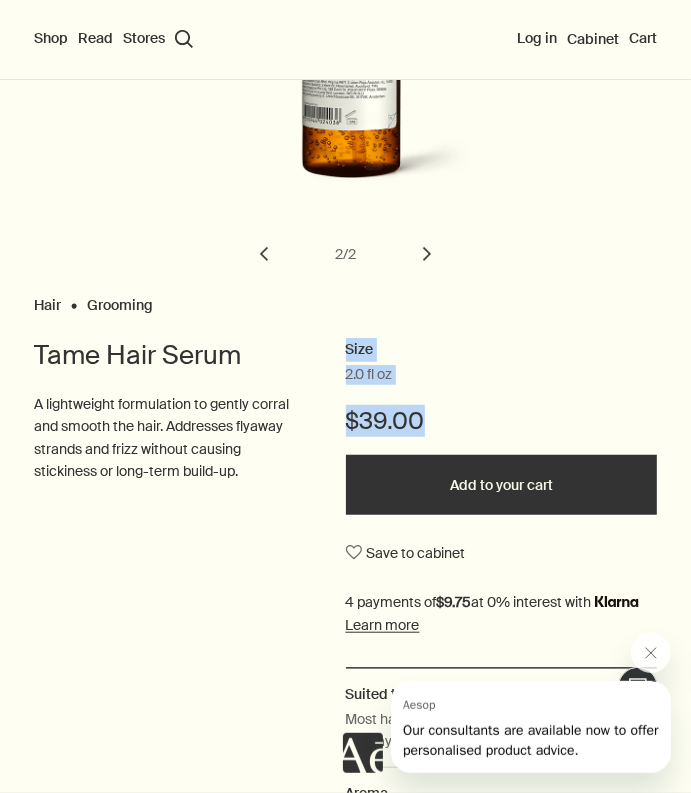 drag, startPoint x: 346, startPoint y: 348, endPoint x: 432, endPoint y: 421, distance: 112.805145 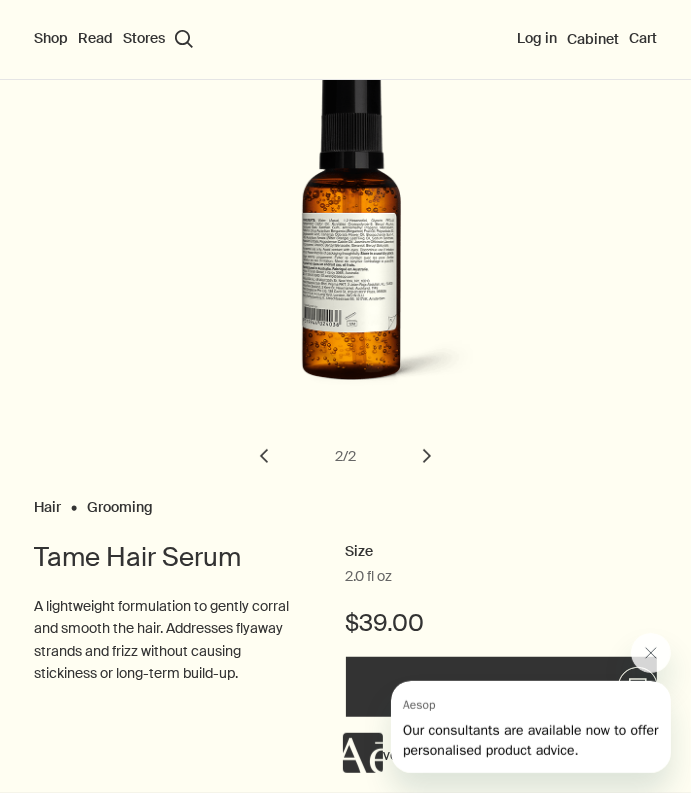 scroll, scrollTop: 199, scrollLeft: 0, axis: vertical 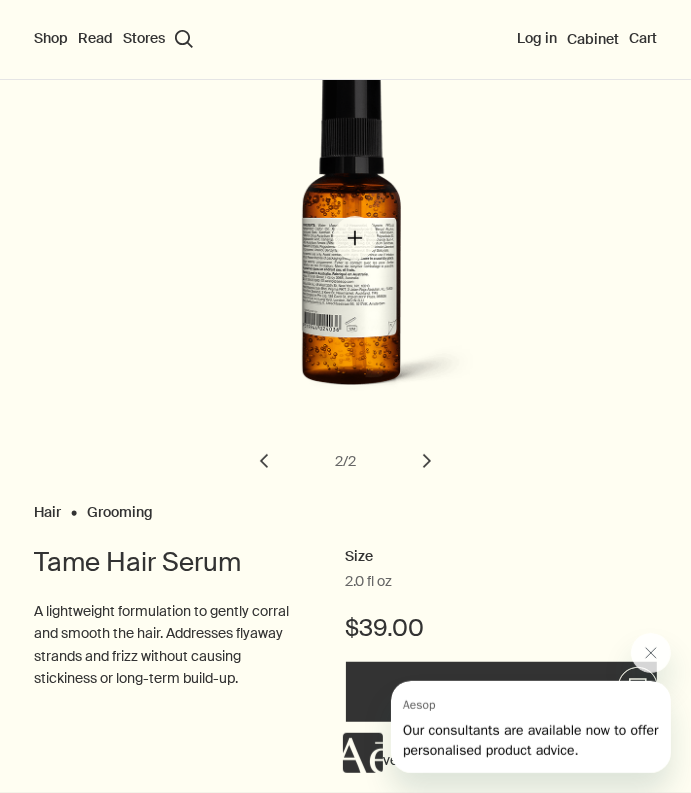 click at bounding box center (351, 234) 